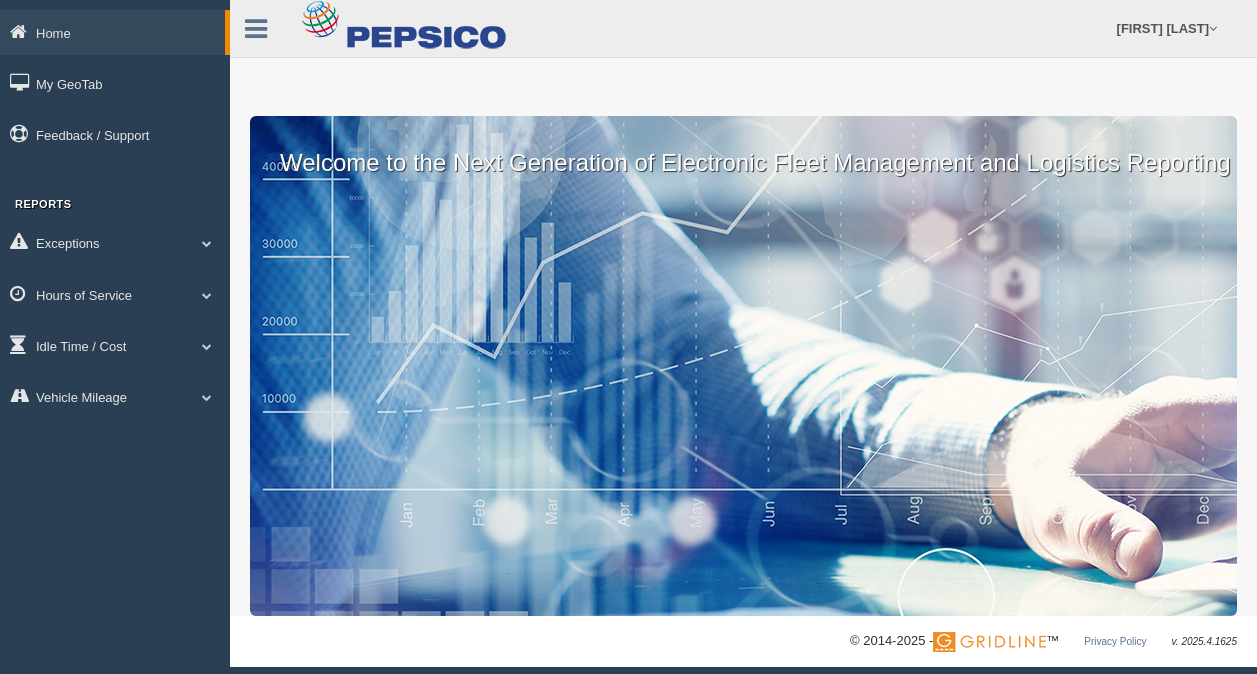 scroll, scrollTop: 0, scrollLeft: 0, axis: both 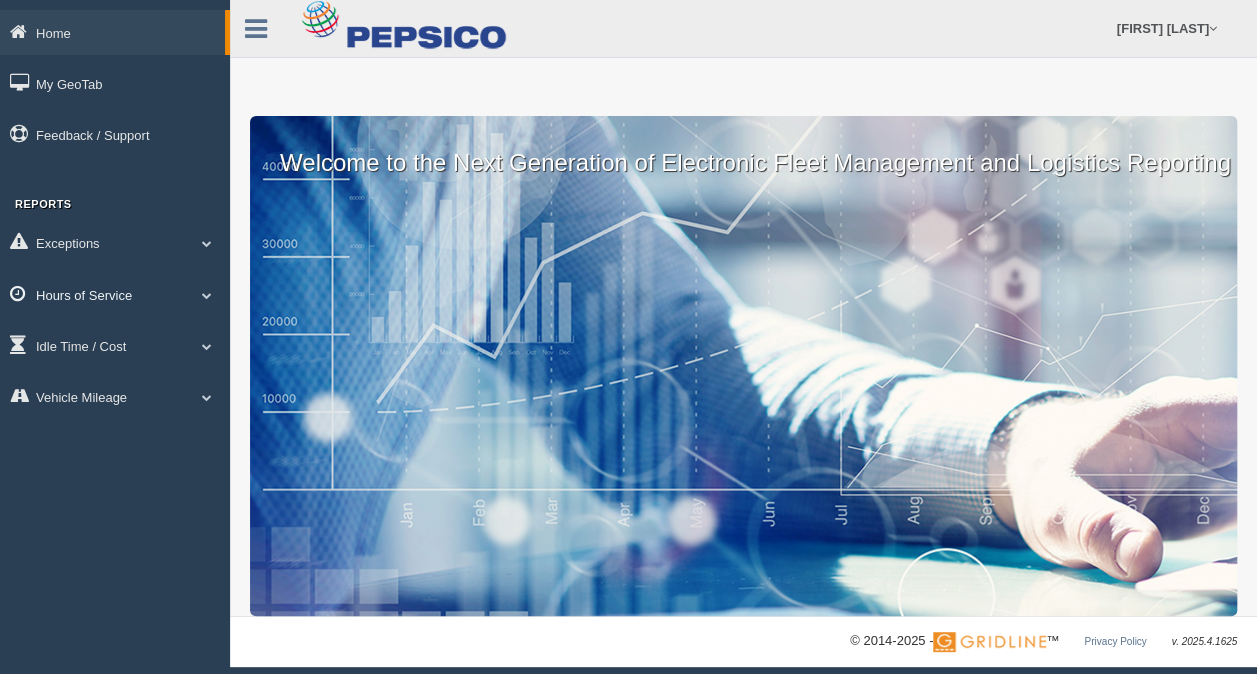 click on "Hours of Service" at bounding box center [115, 294] 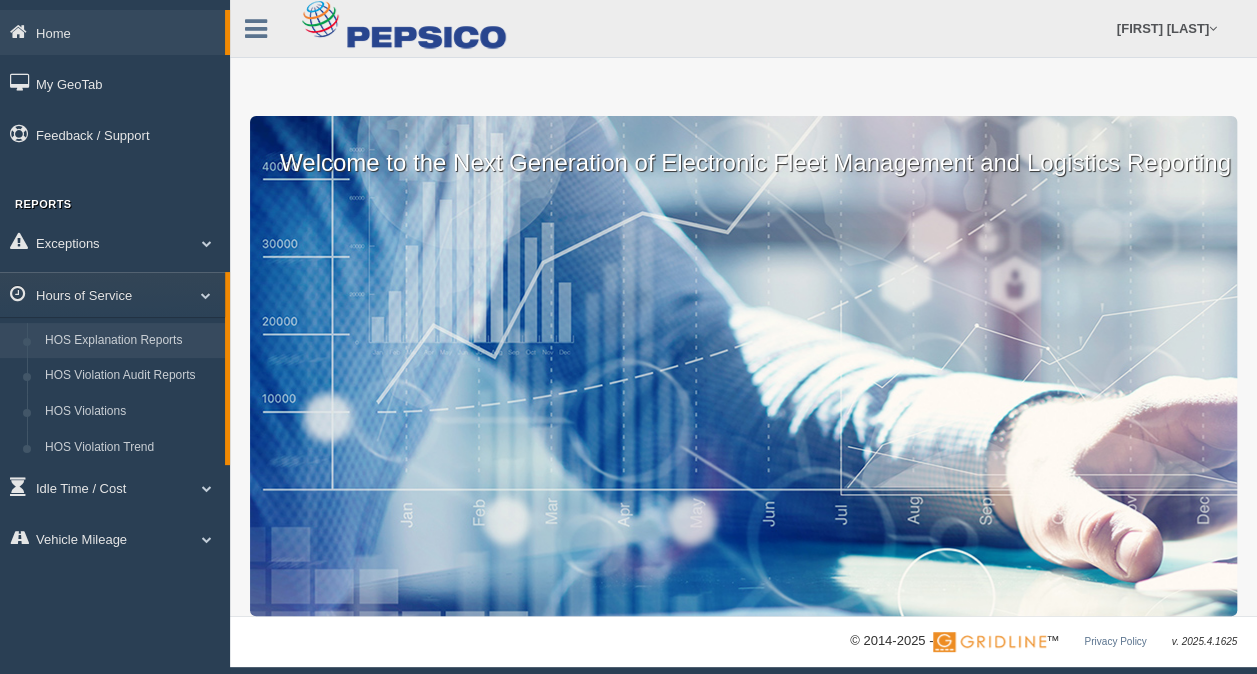 click on "HOS Explanation Reports" at bounding box center [130, 341] 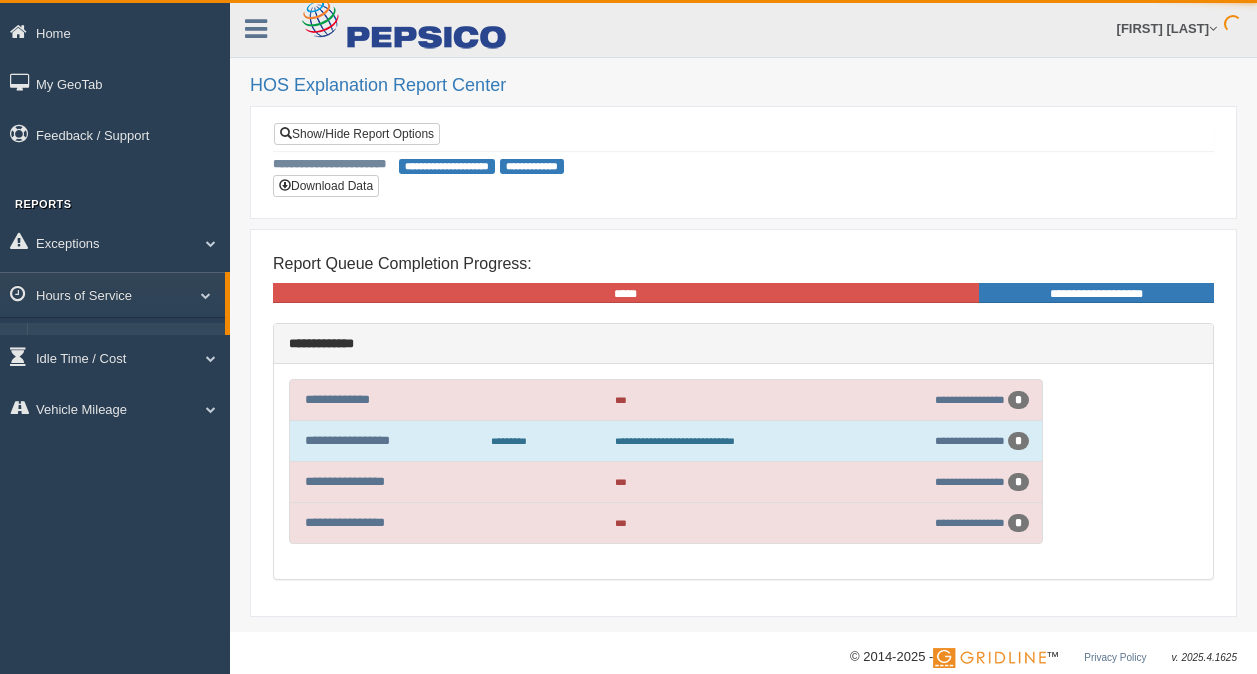 scroll, scrollTop: 0, scrollLeft: 0, axis: both 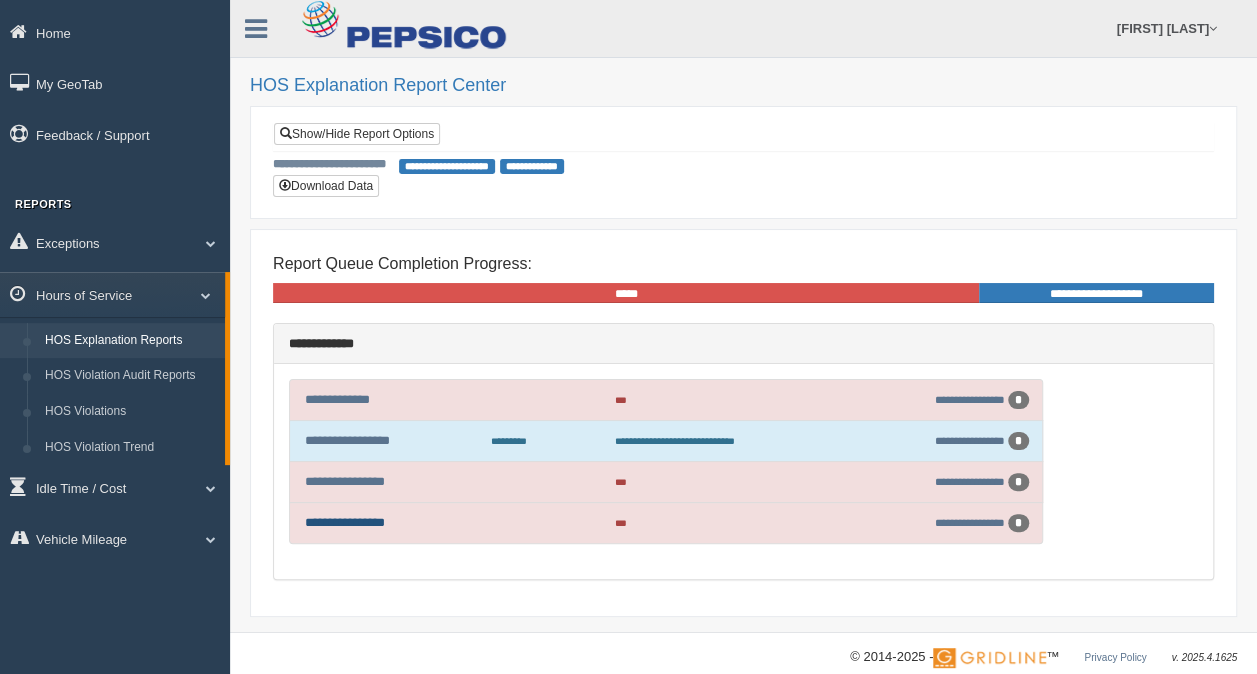 click on "**********" at bounding box center (345, 522) 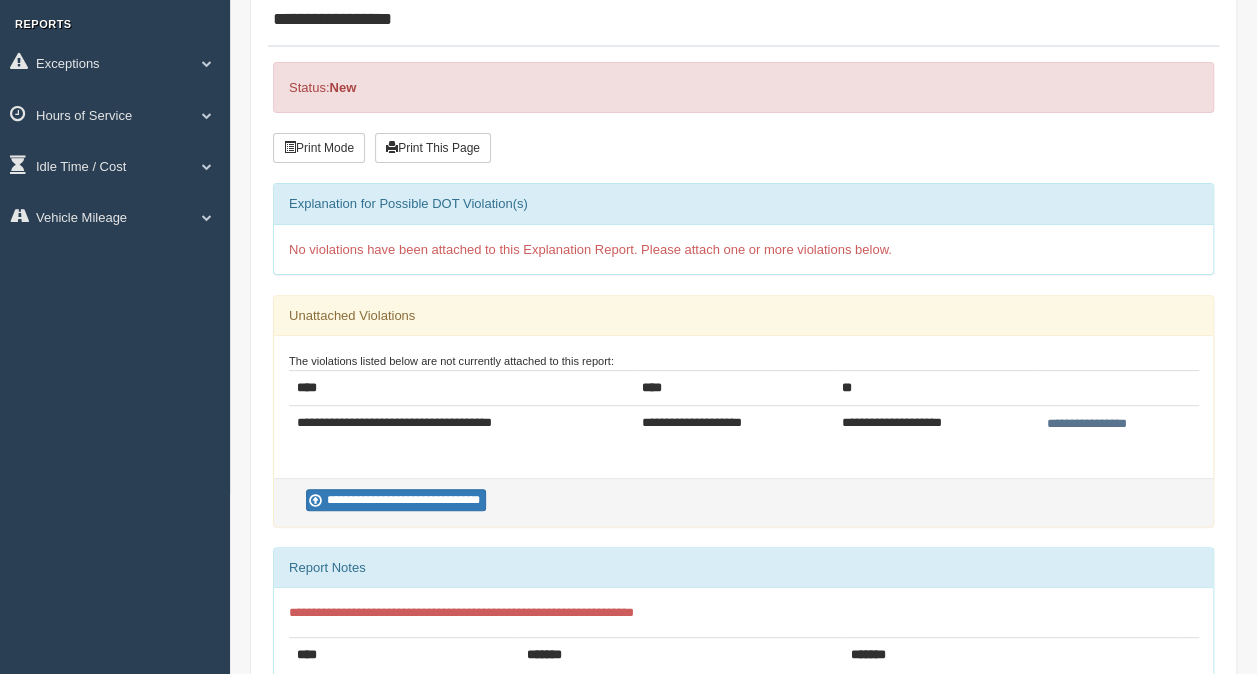 scroll, scrollTop: 0, scrollLeft: 0, axis: both 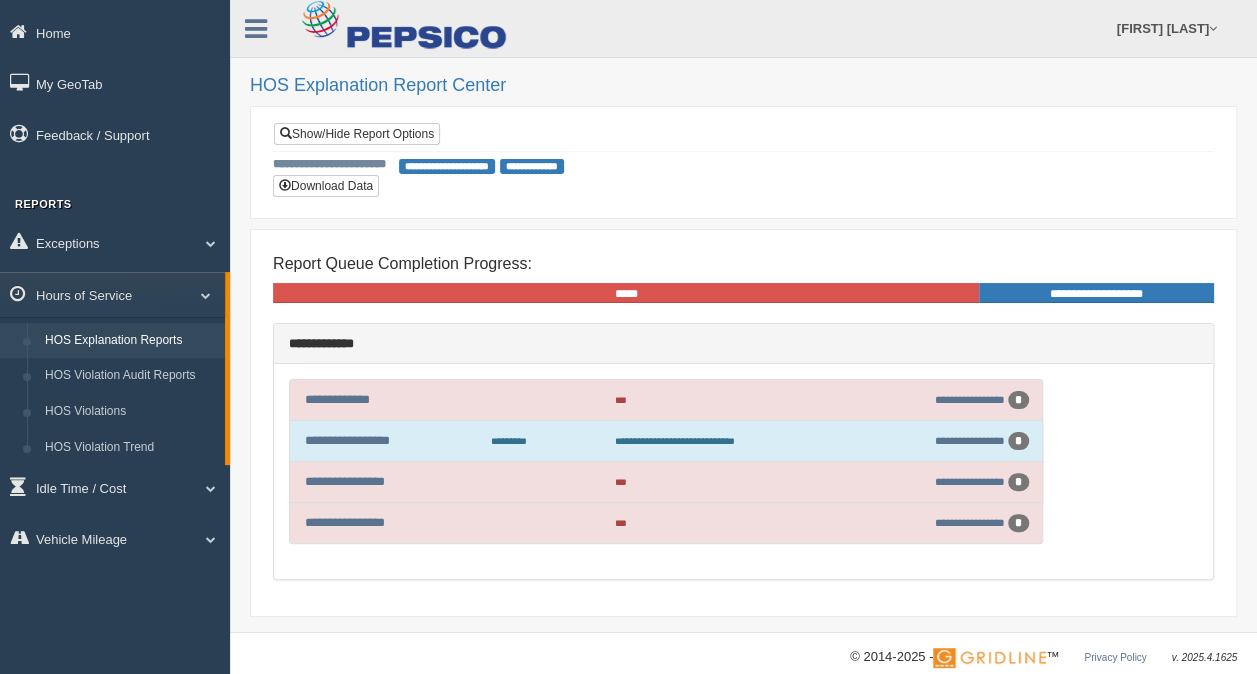 click on "**********" at bounding box center (667, 523) 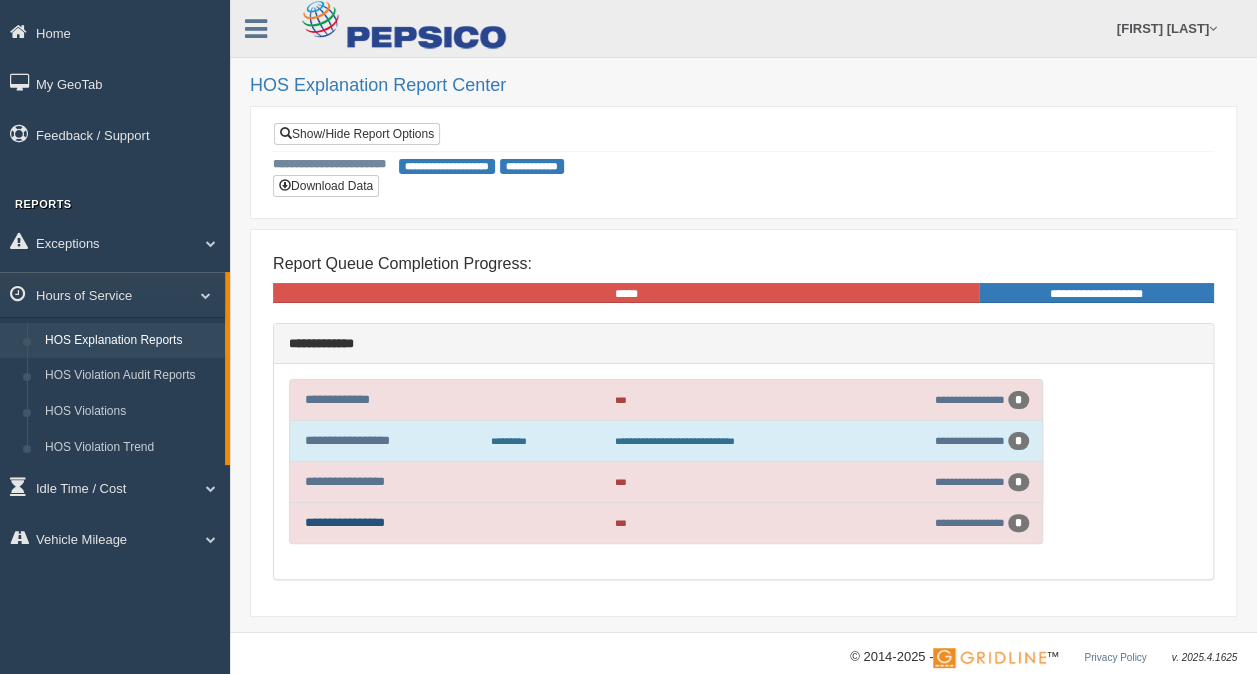 click on "**********" at bounding box center [345, 522] 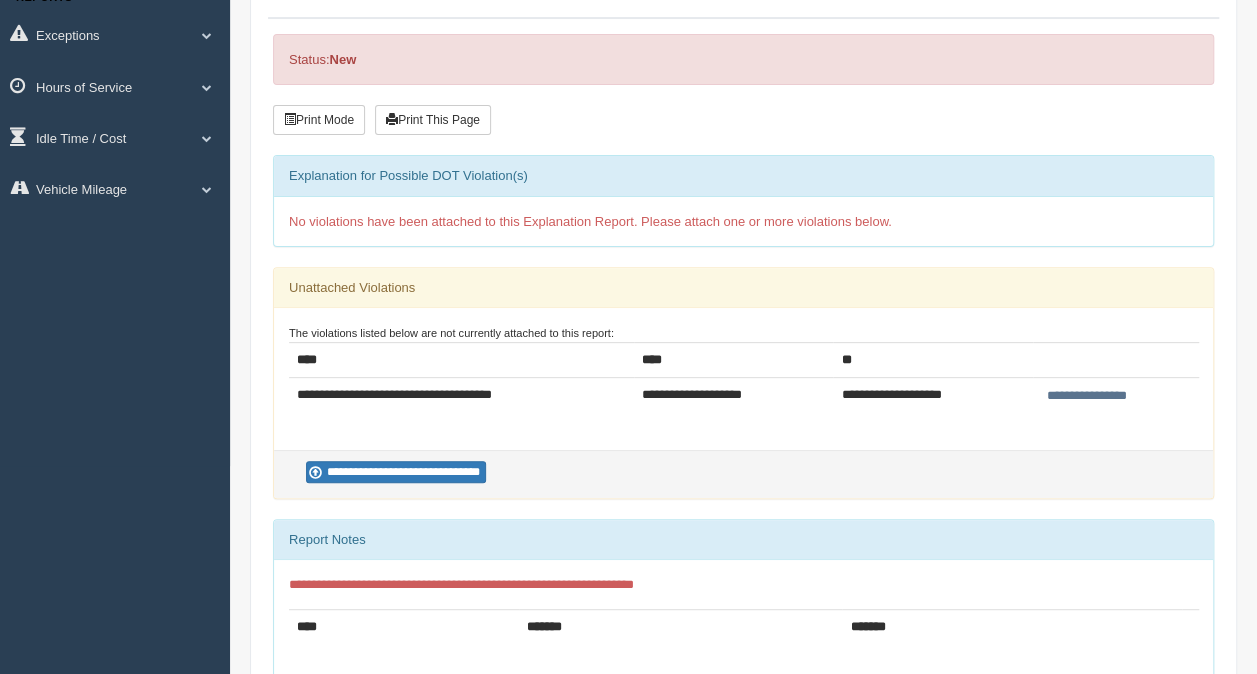 scroll, scrollTop: 205, scrollLeft: 0, axis: vertical 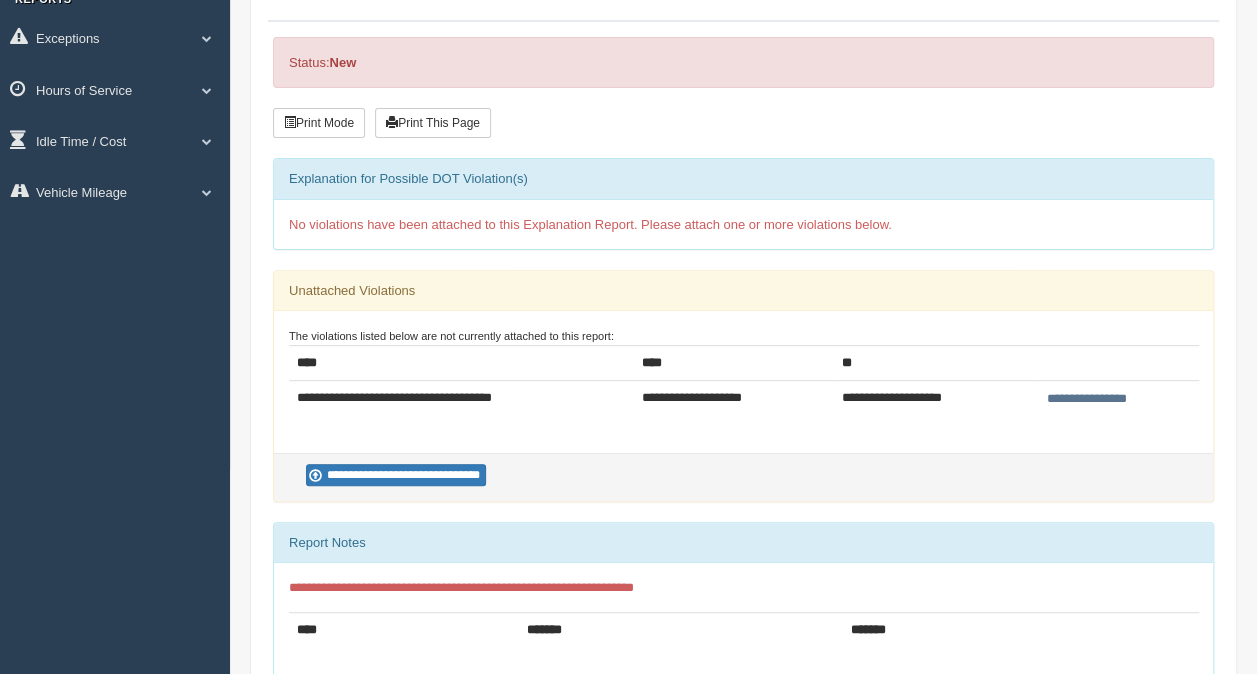 click on "**********" at bounding box center [461, 399] 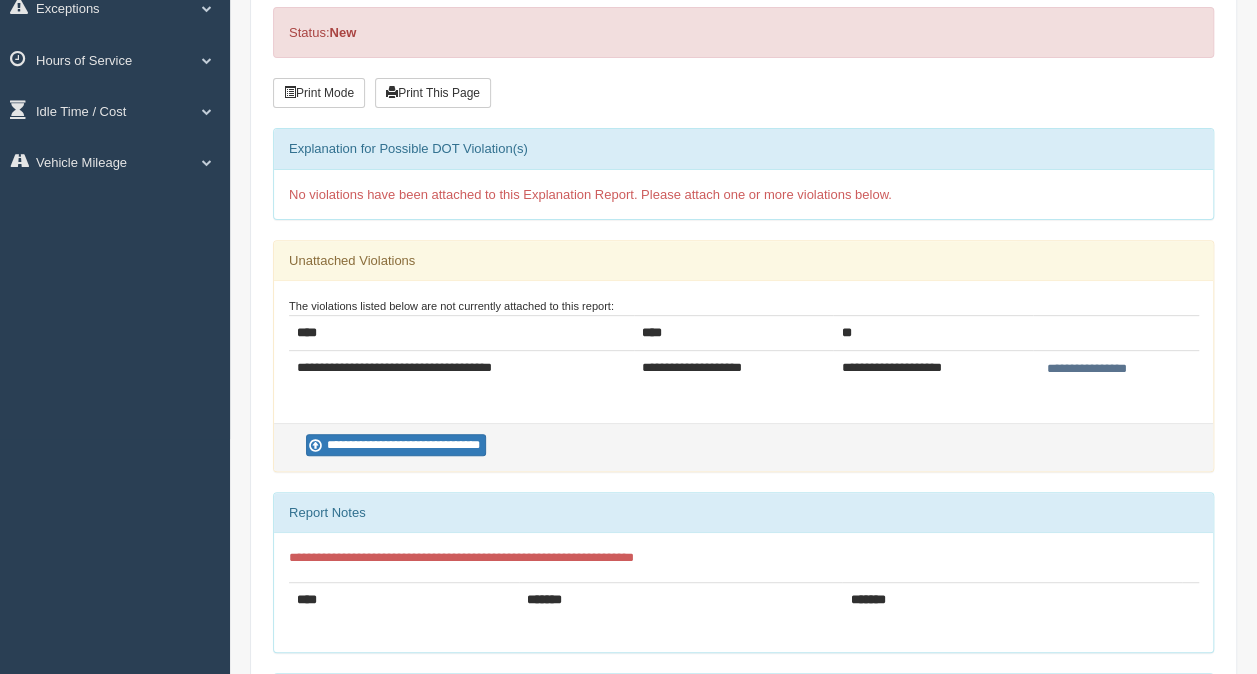 scroll, scrollTop: 242, scrollLeft: 0, axis: vertical 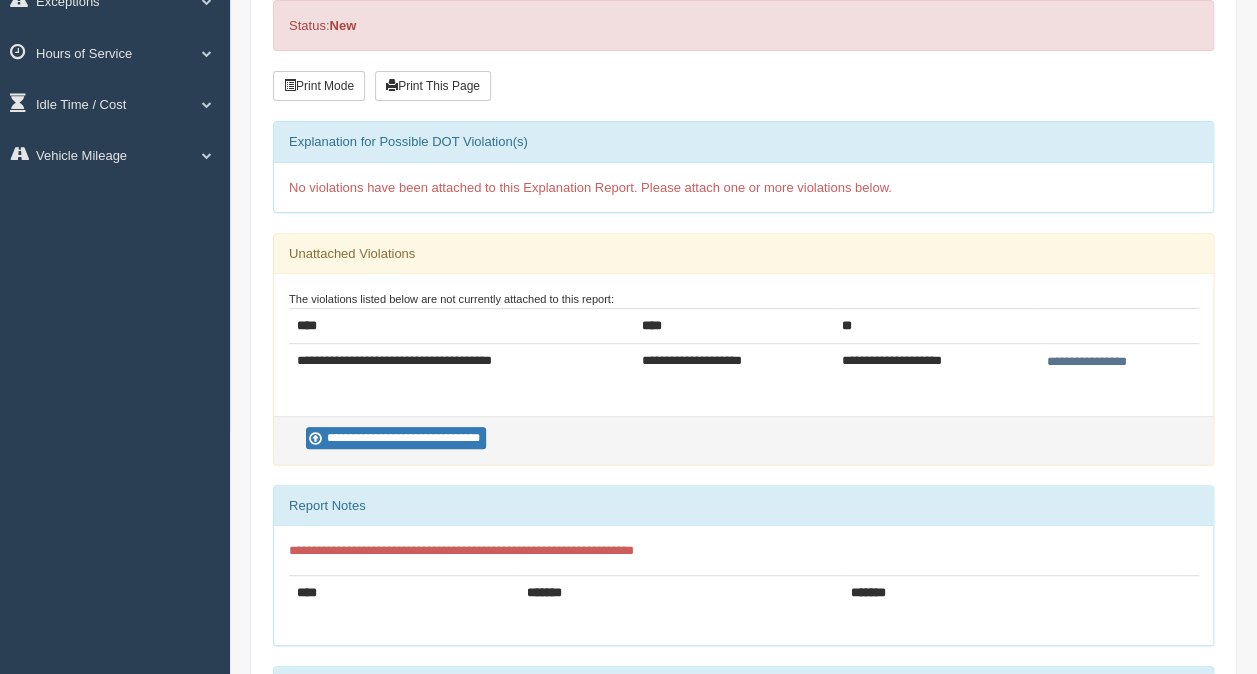 click on "**********" at bounding box center [733, 362] 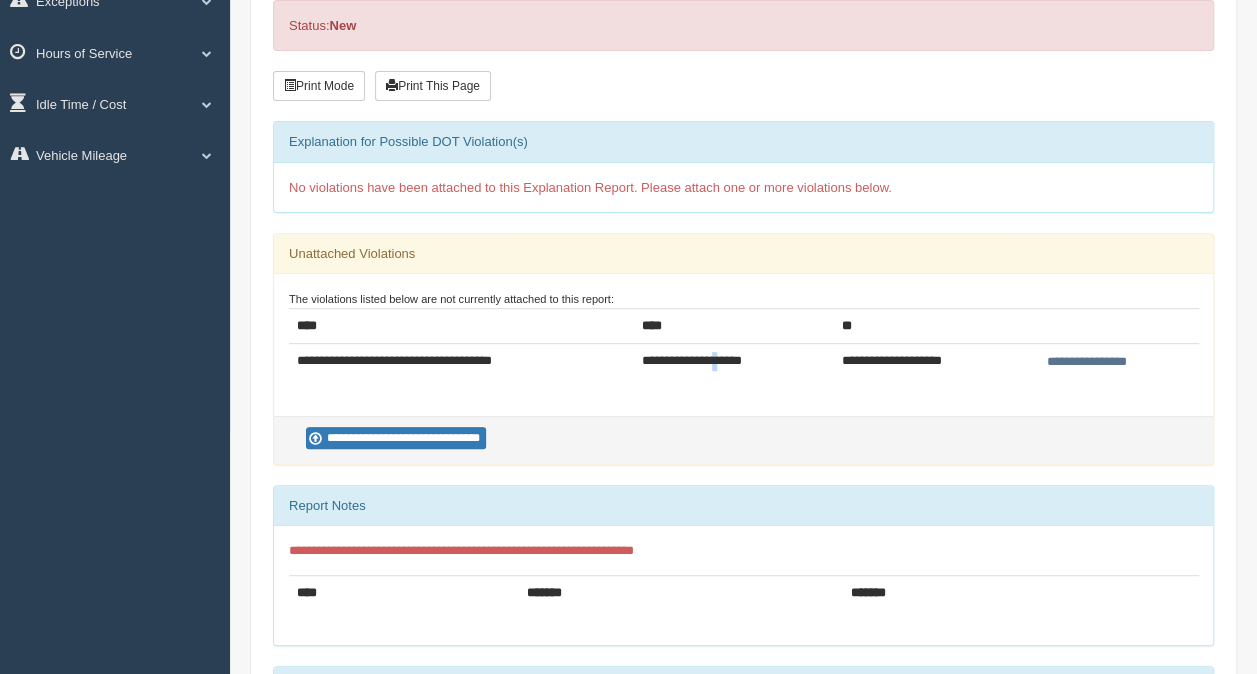 click on "**********" at bounding box center [733, 362] 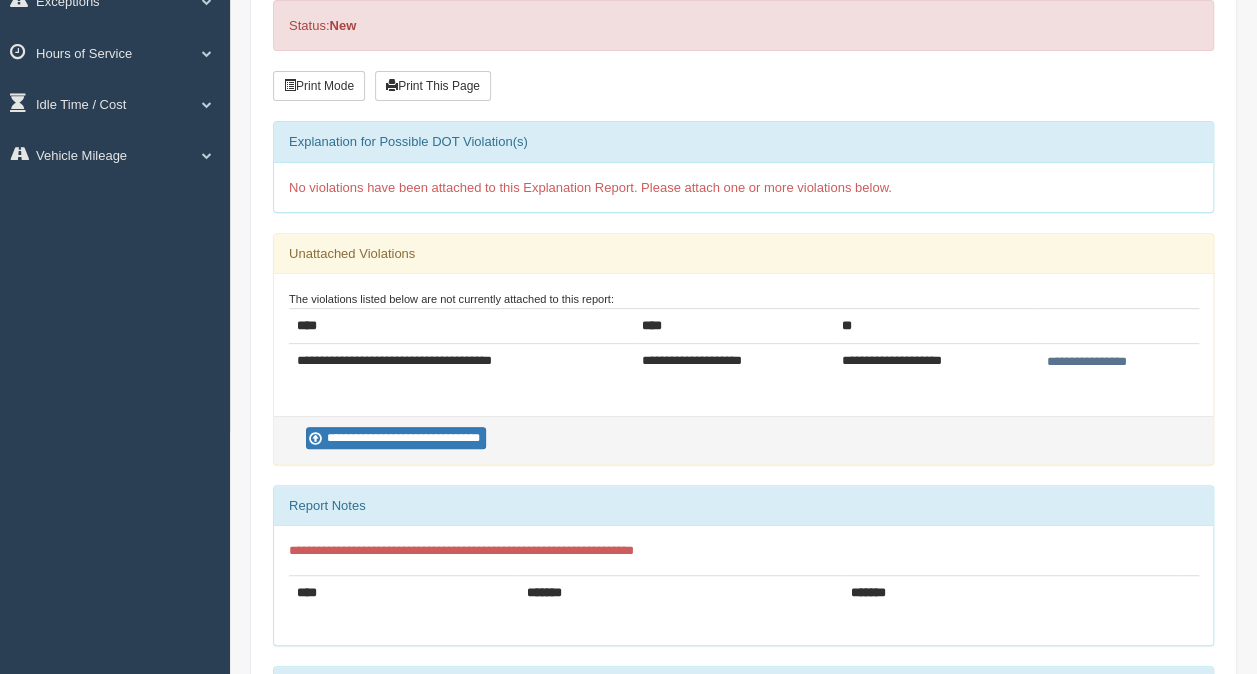 drag, startPoint x: 730, startPoint y: 360, endPoint x: 596, endPoint y: 361, distance: 134.00374 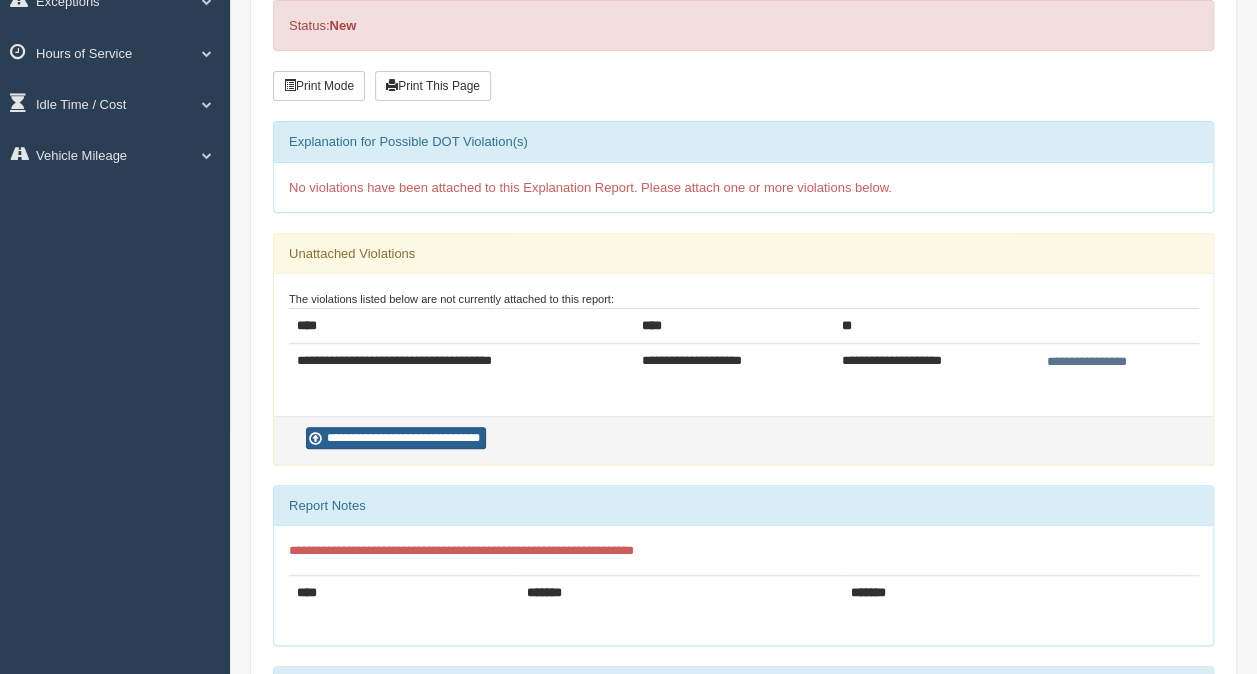 click on "**********" at bounding box center [396, 438] 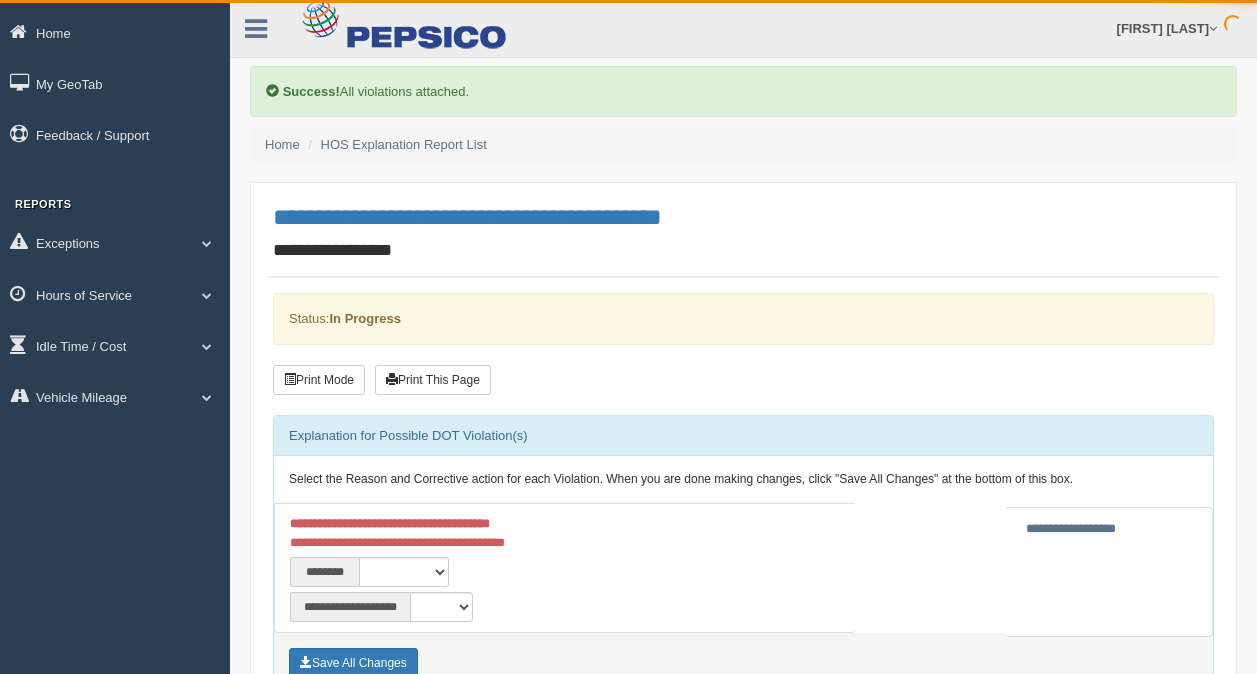 scroll, scrollTop: 0, scrollLeft: 0, axis: both 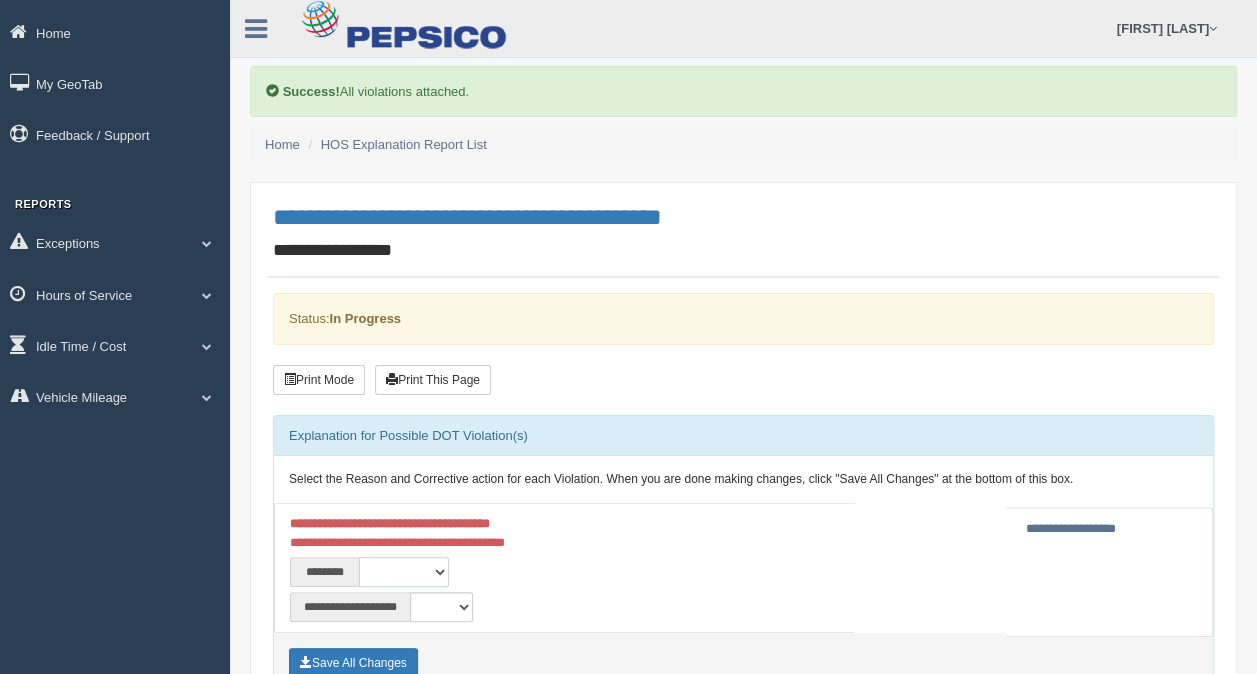 click on "**********" at bounding box center [404, 572] 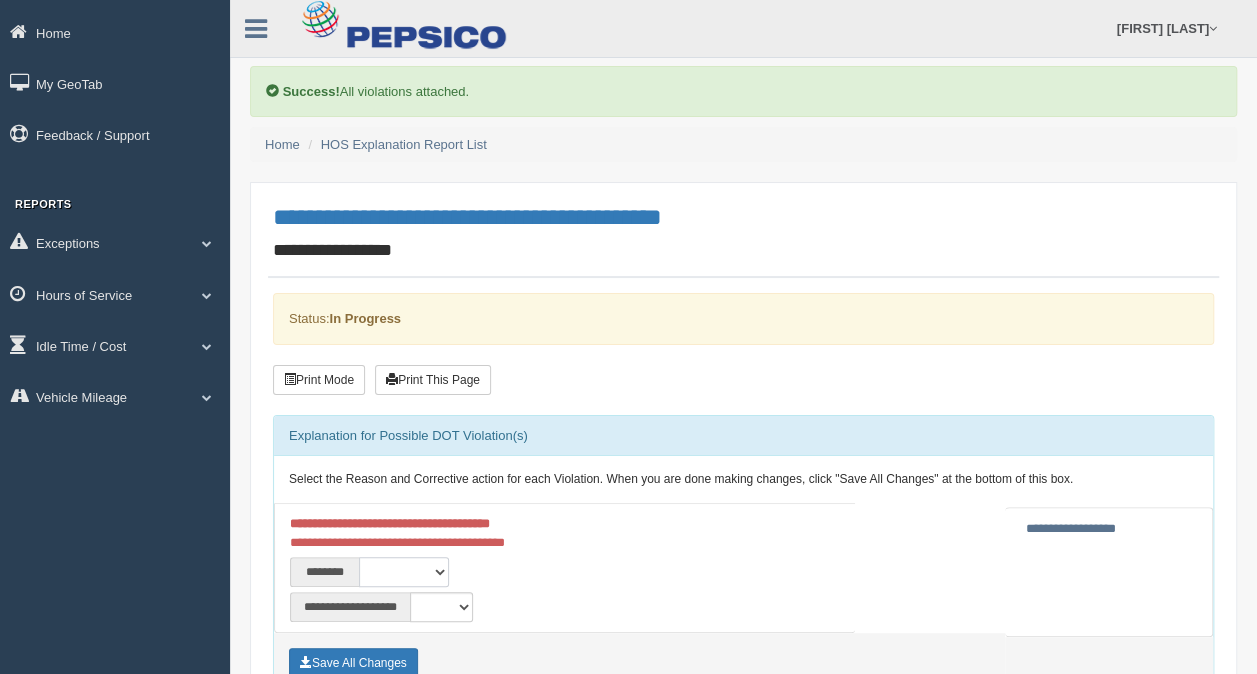 select on "***" 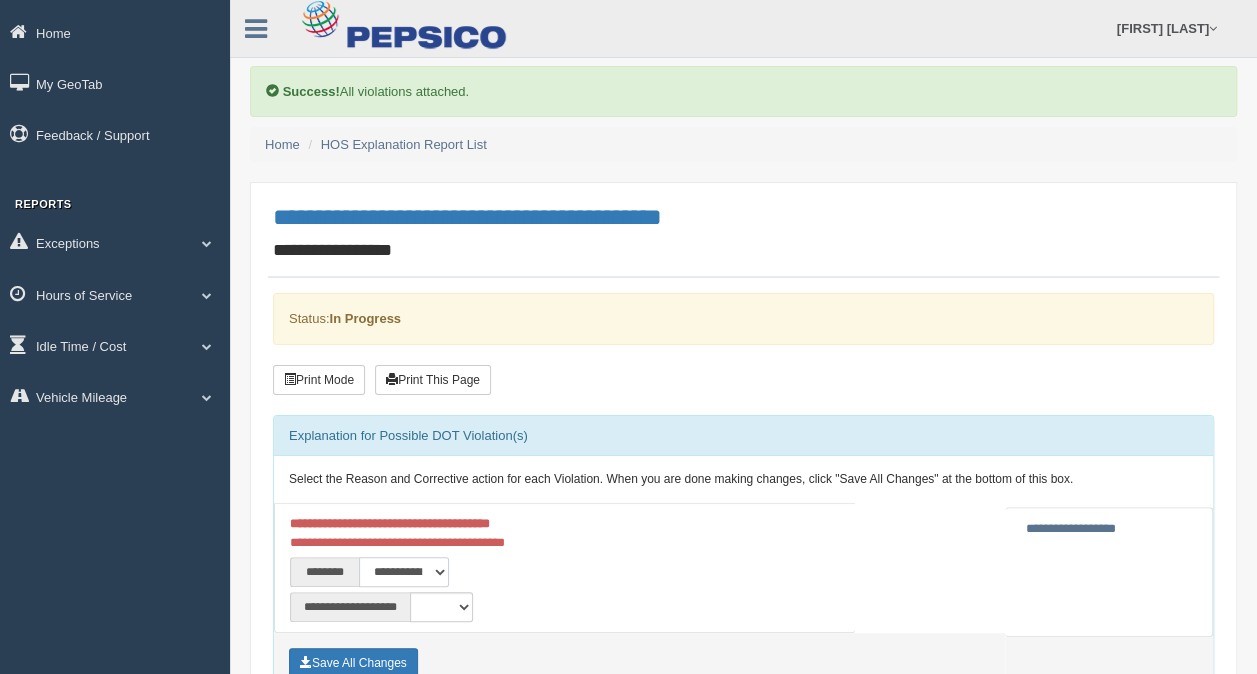 click on "**********" at bounding box center [404, 572] 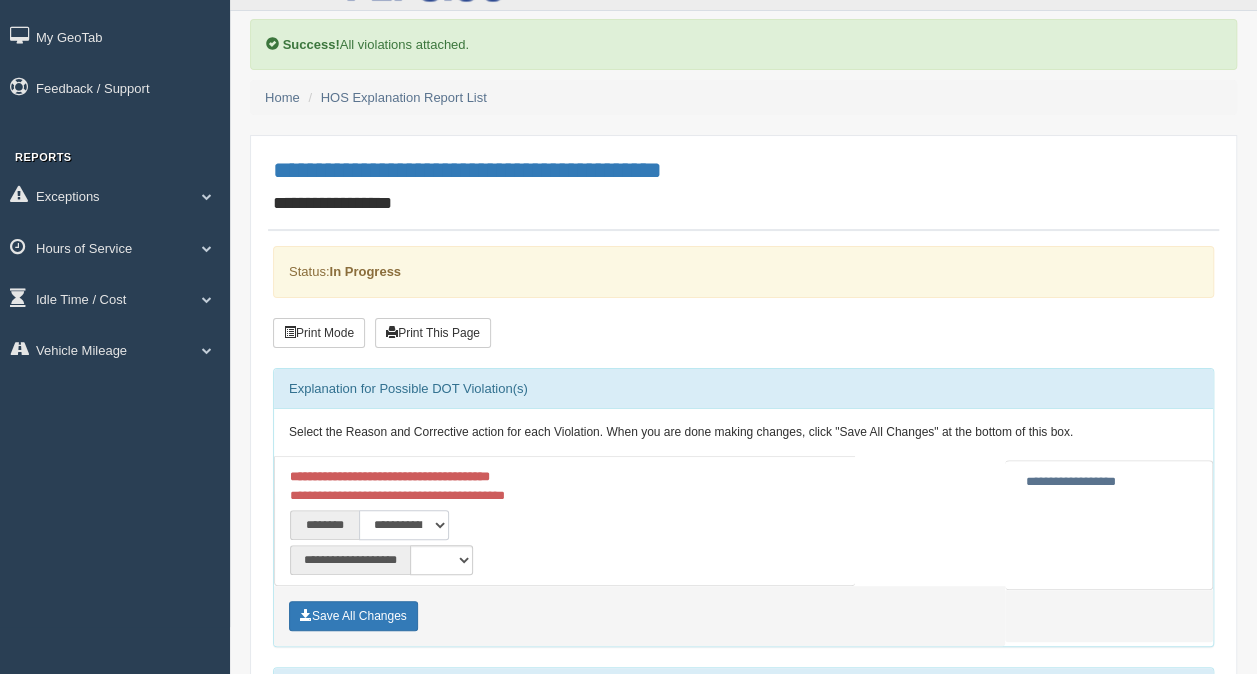 scroll, scrollTop: 0, scrollLeft: 0, axis: both 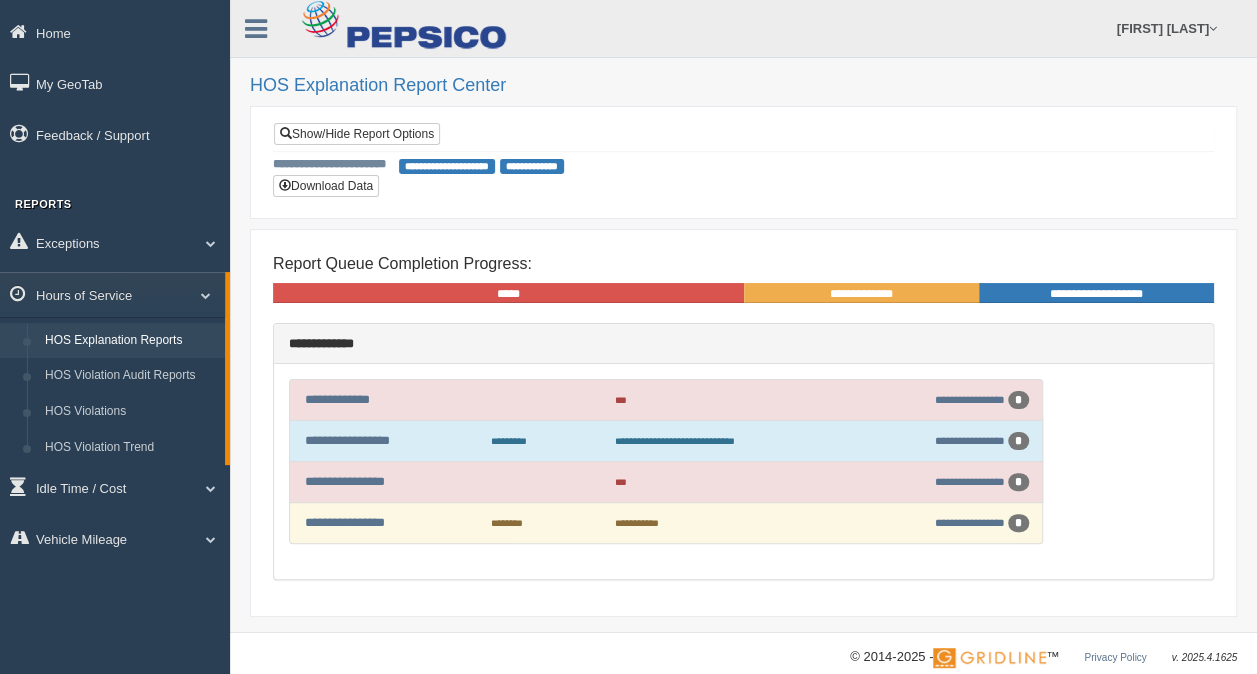 click on "**********" at bounding box center (666, 523) 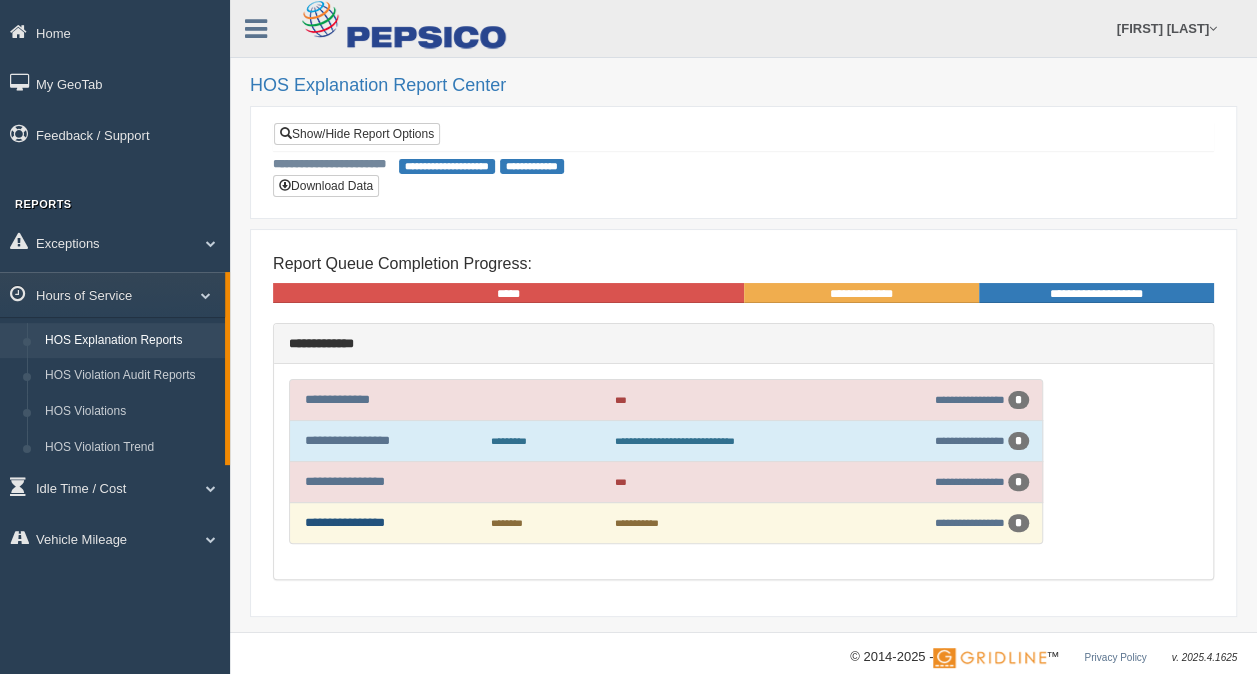click on "**********" at bounding box center [345, 522] 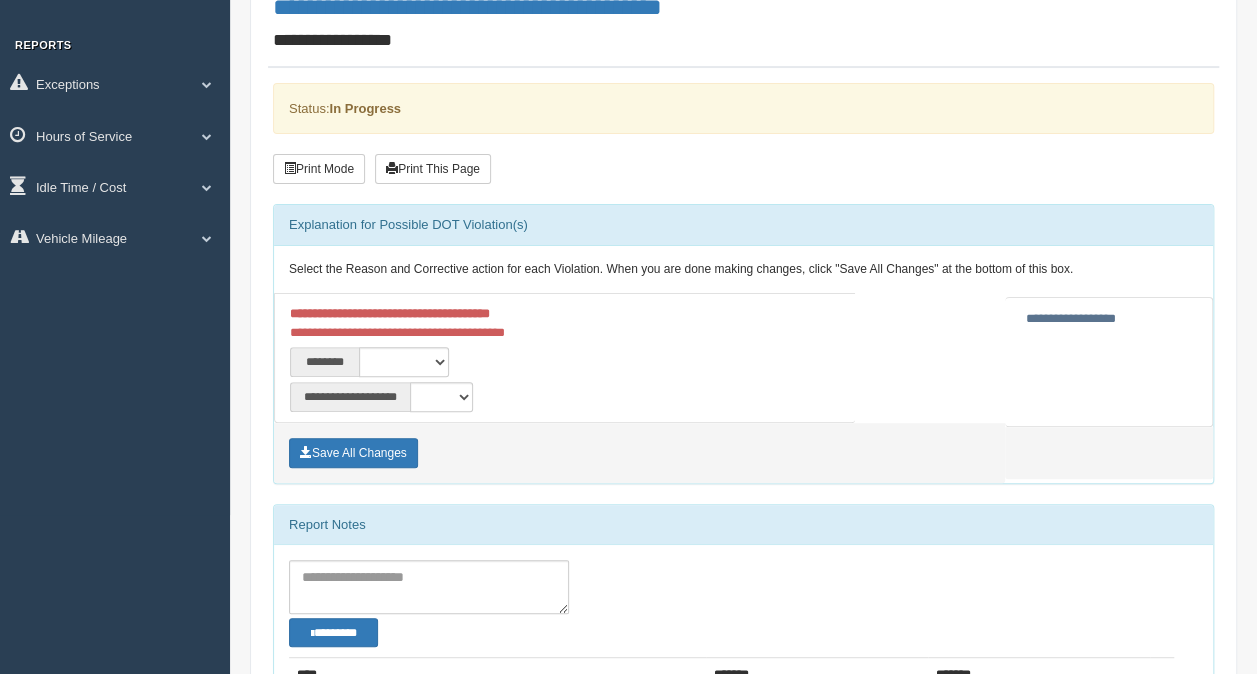 scroll, scrollTop: 148, scrollLeft: 0, axis: vertical 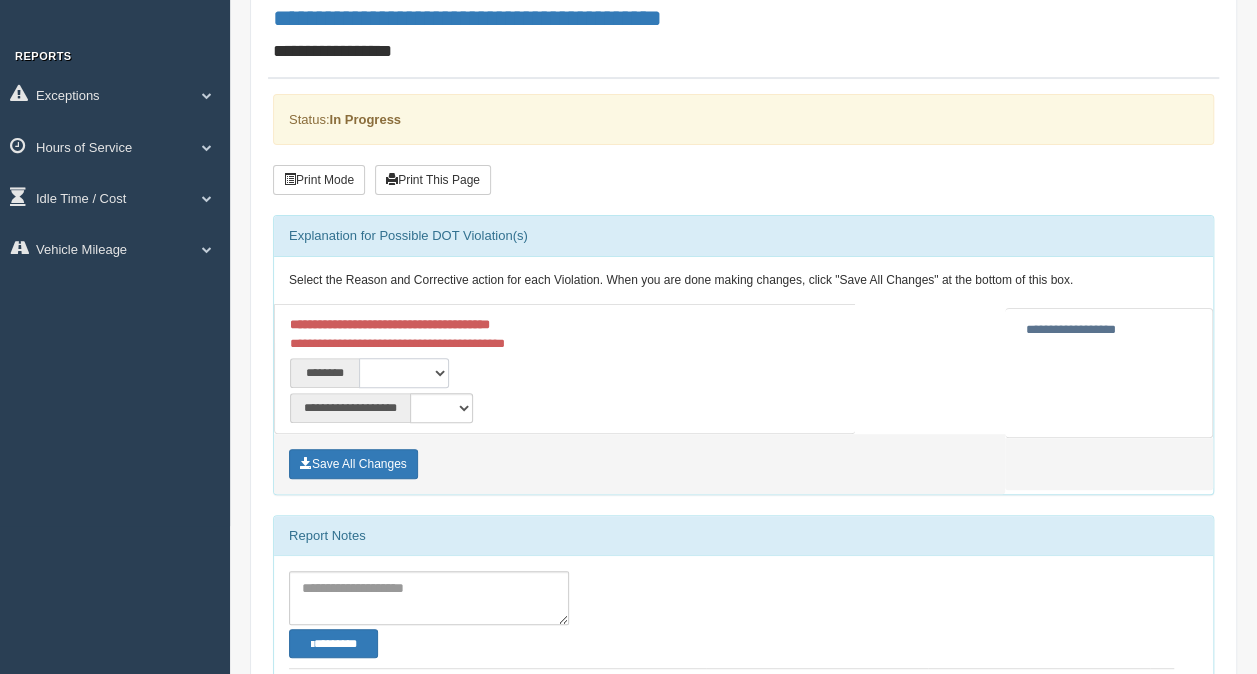click on "**********" at bounding box center [404, 373] 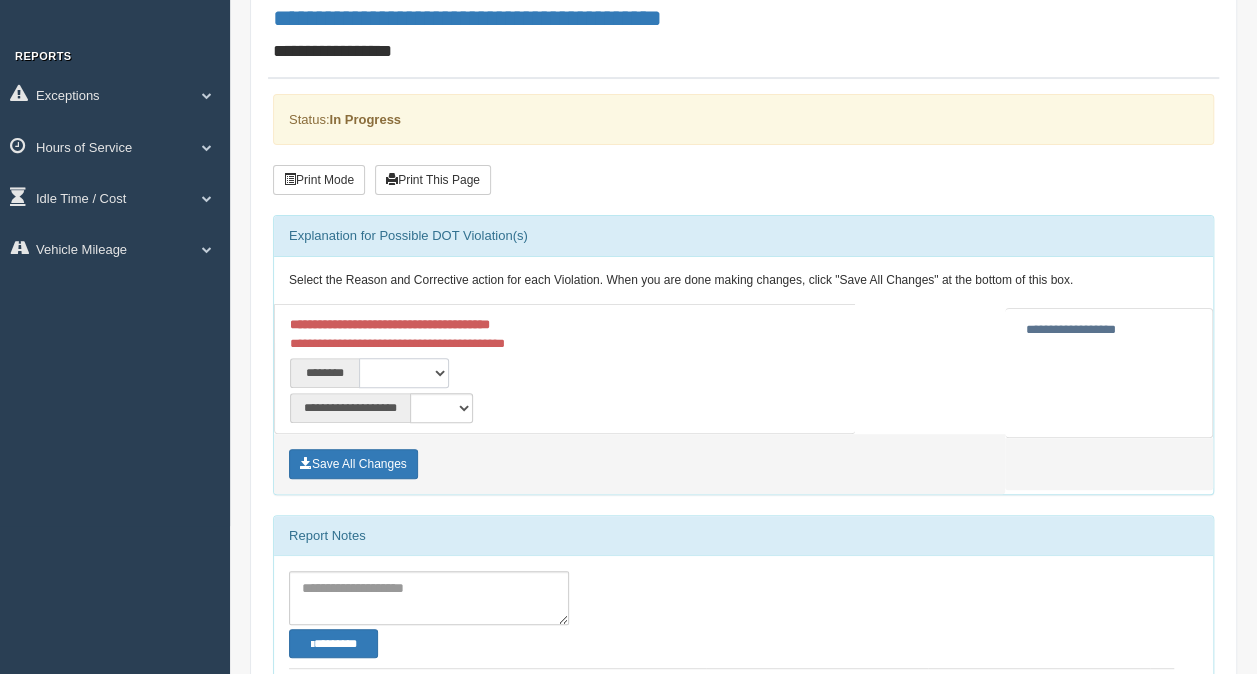 select on "***" 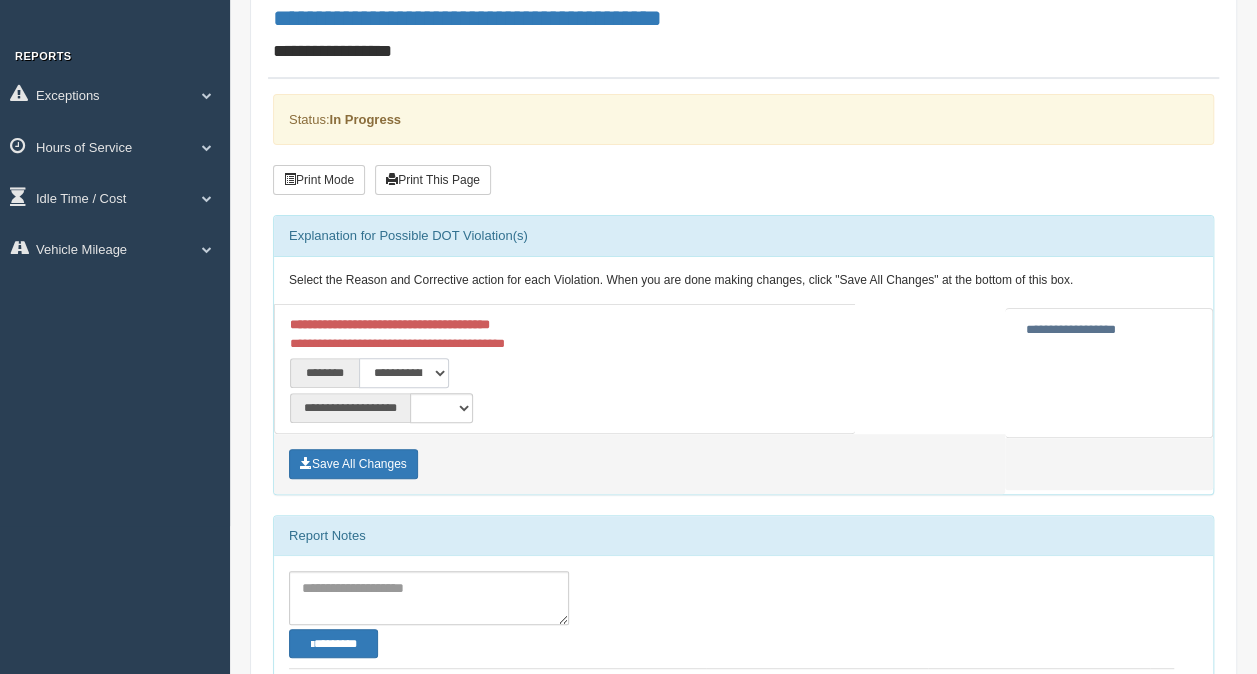 click on "**********" at bounding box center (404, 373) 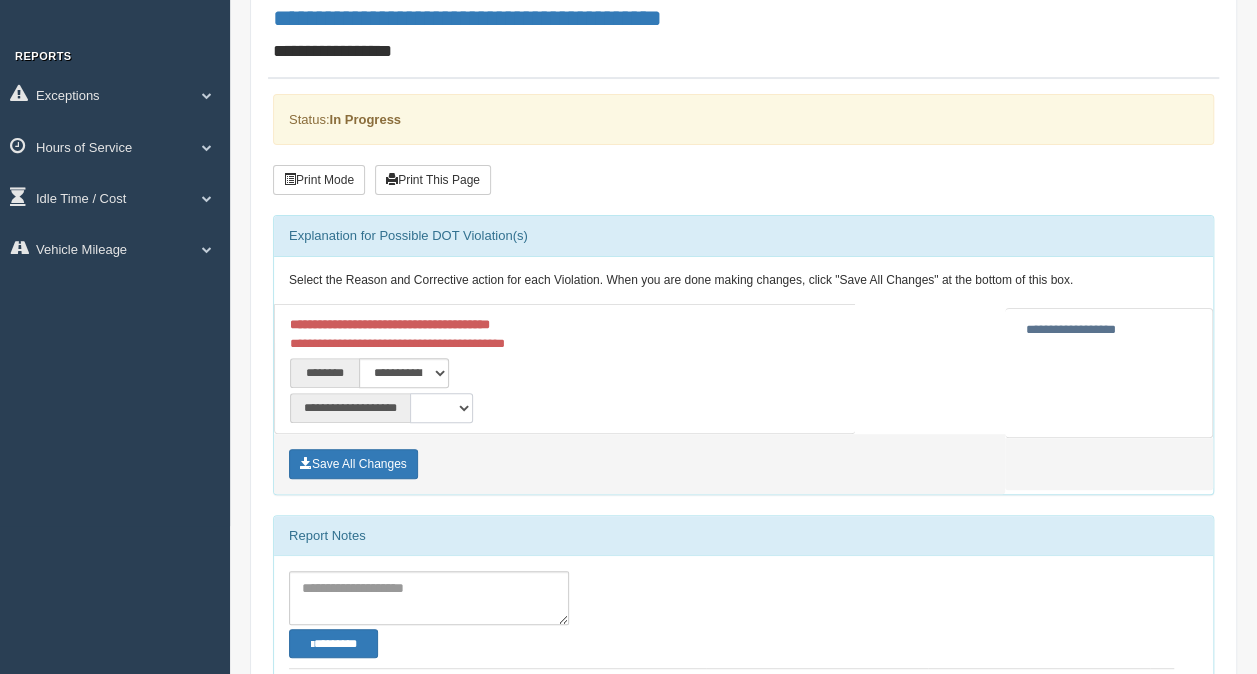 click on "**********" at bounding box center (441, 408) 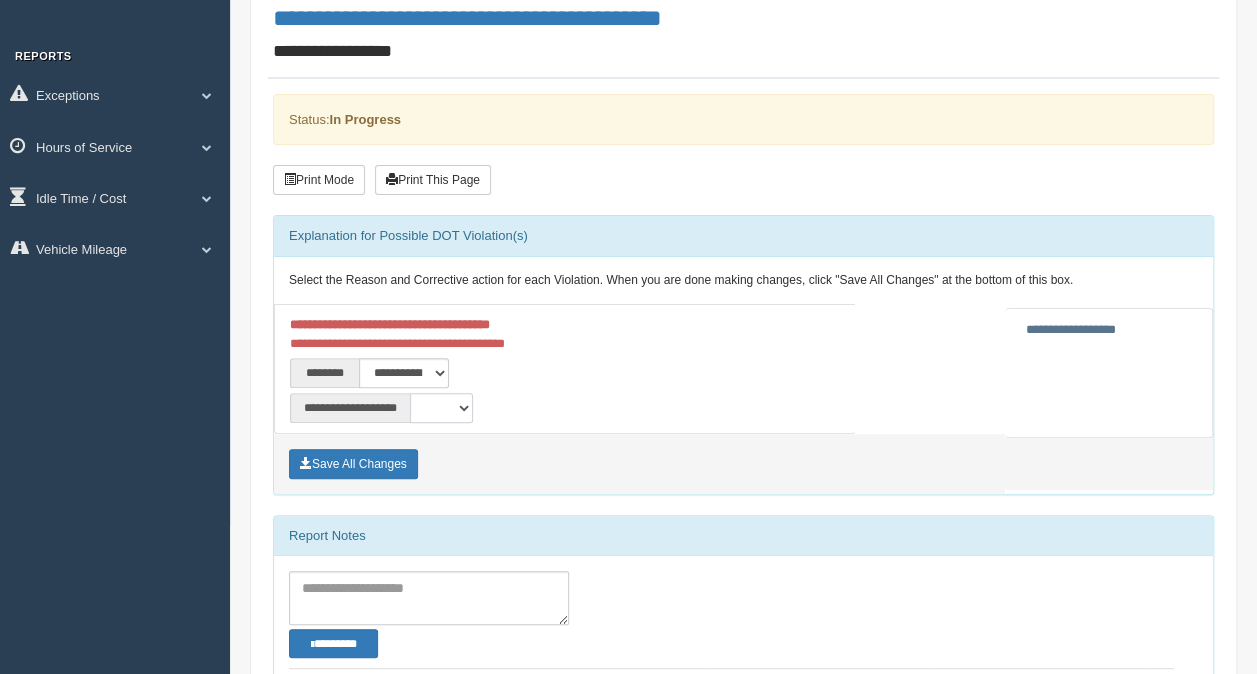 select on "*" 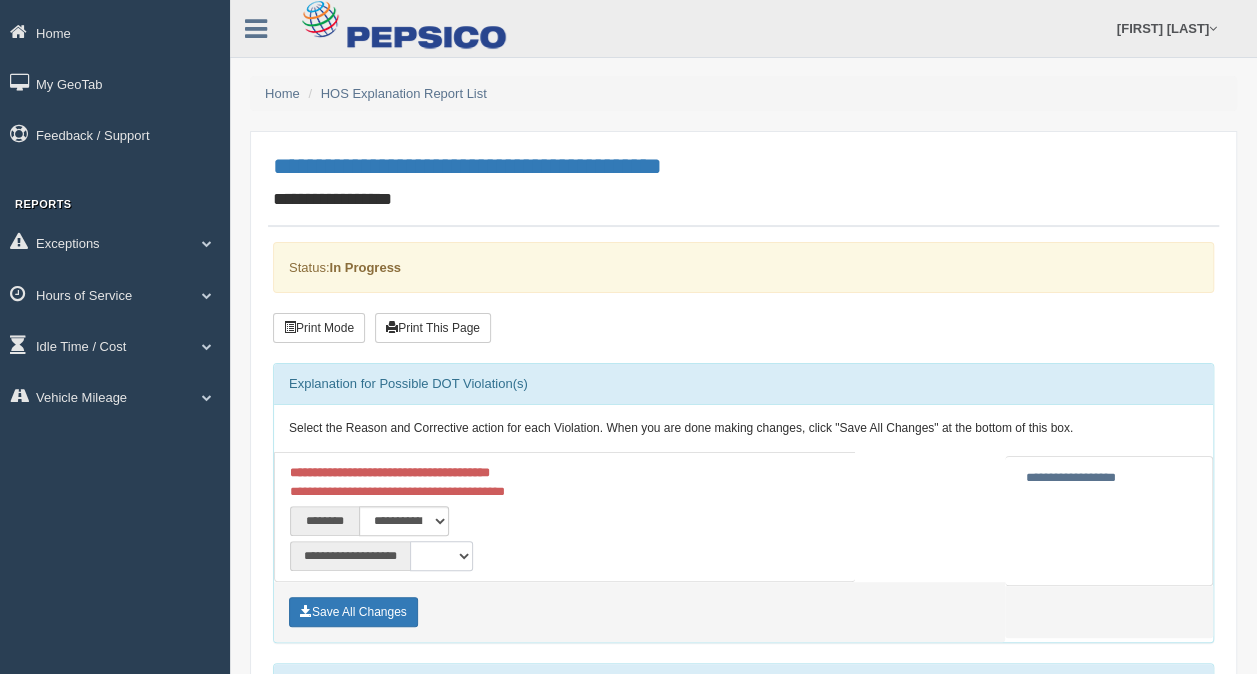 scroll, scrollTop: 136, scrollLeft: 0, axis: vertical 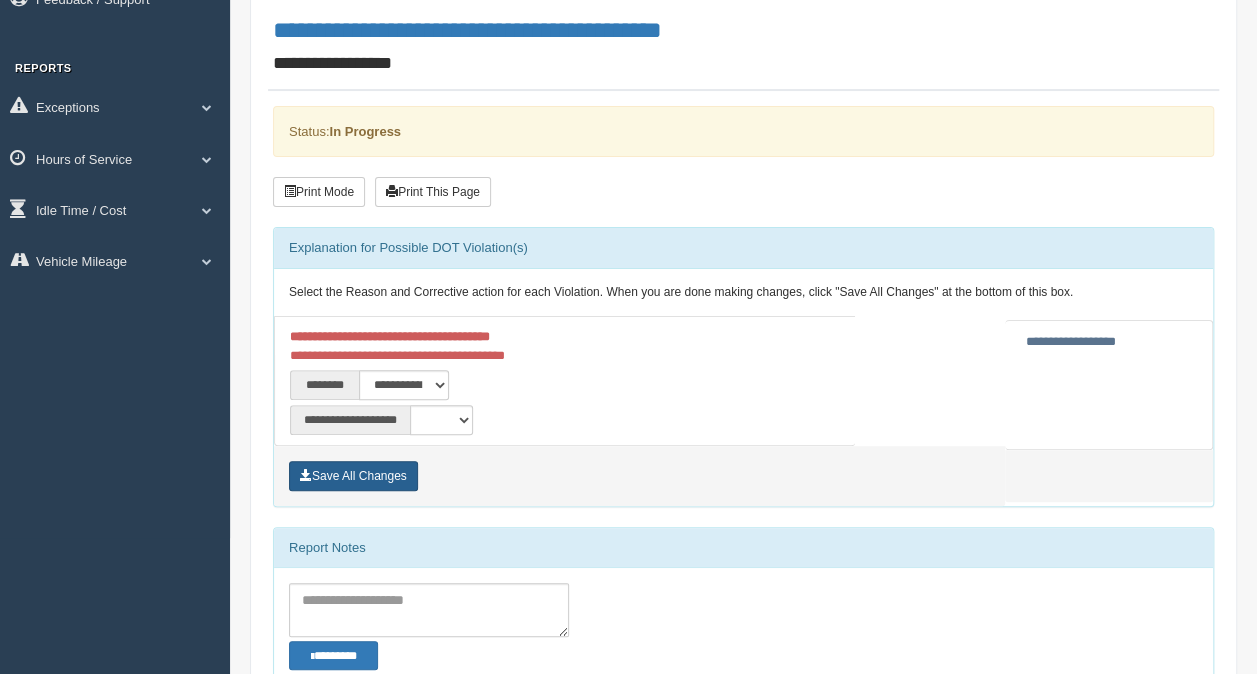 click on "Save All Changes" at bounding box center (353, 476) 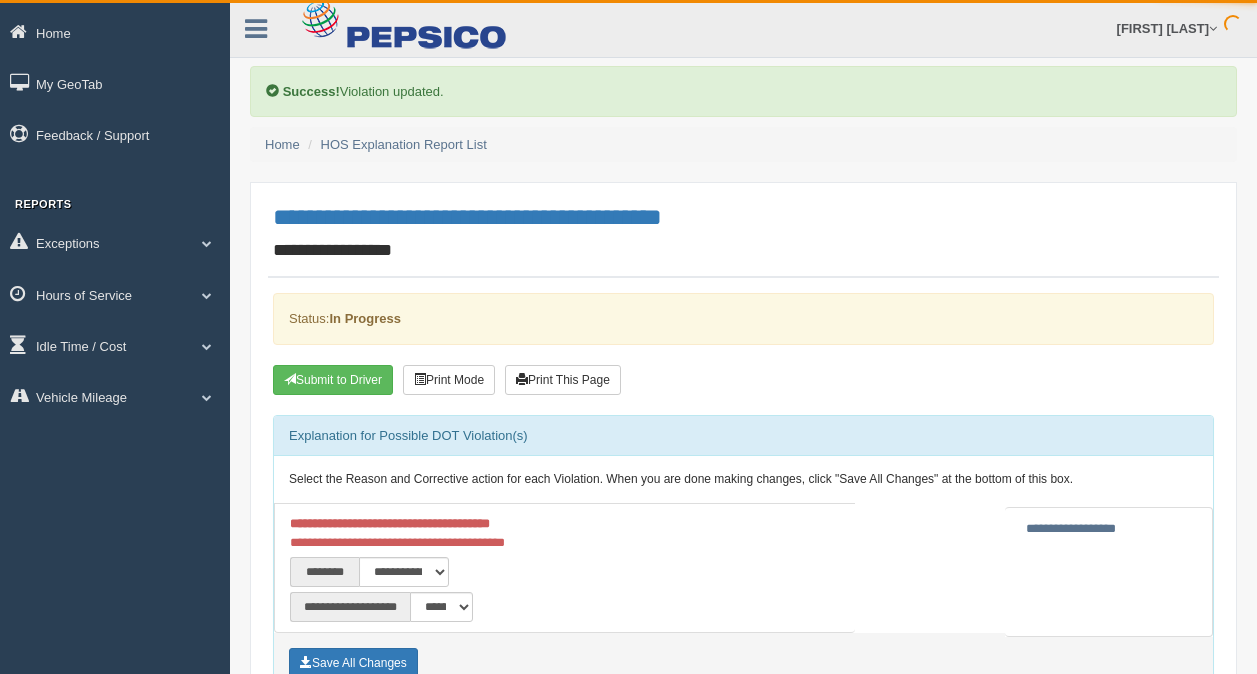 scroll, scrollTop: 0, scrollLeft: 0, axis: both 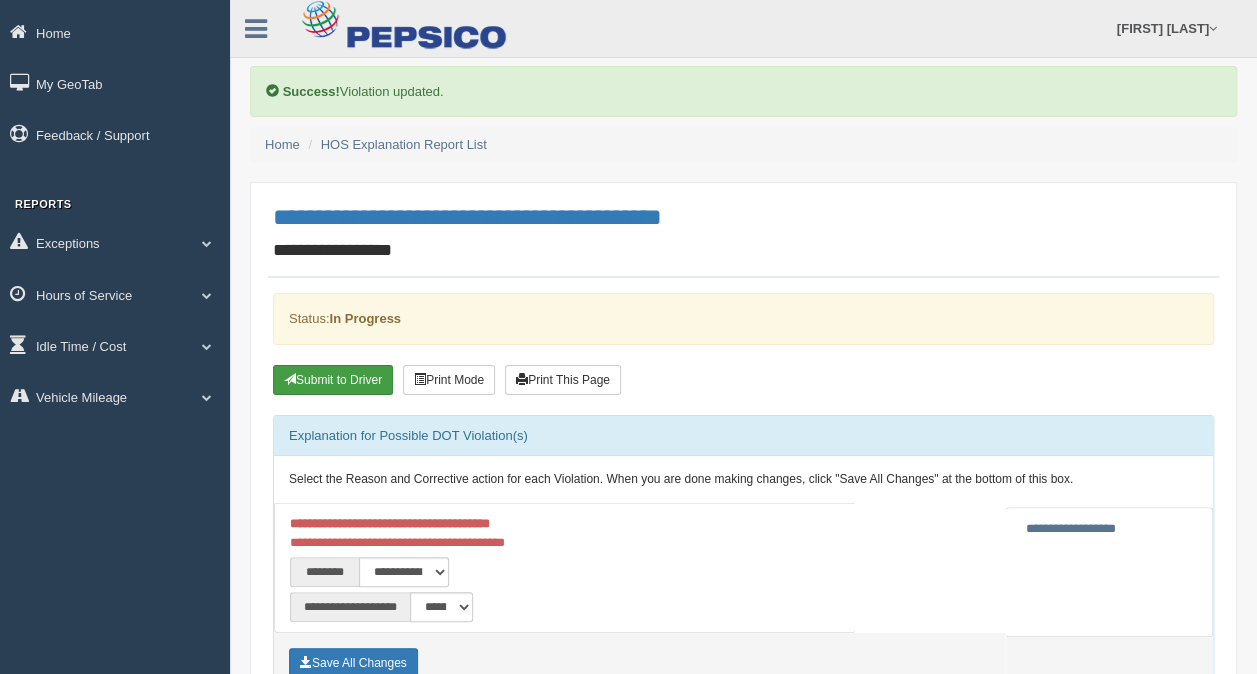 click on "Submit to Driver" at bounding box center (333, 380) 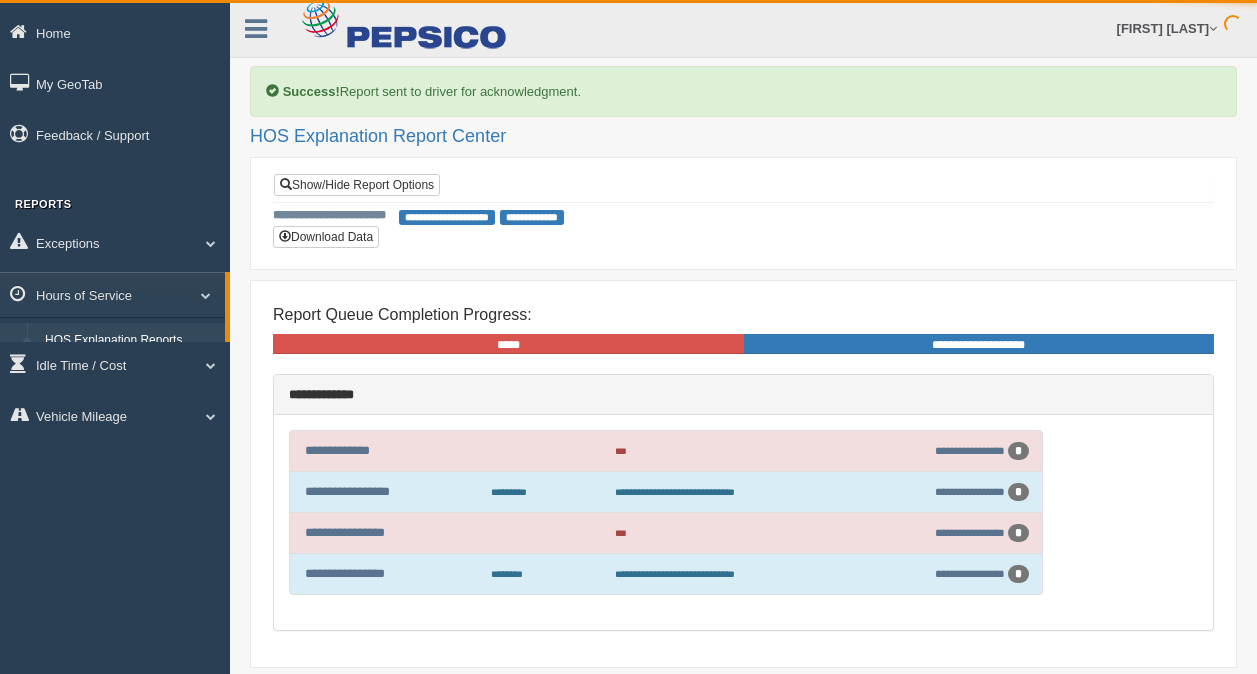 scroll, scrollTop: 0, scrollLeft: 0, axis: both 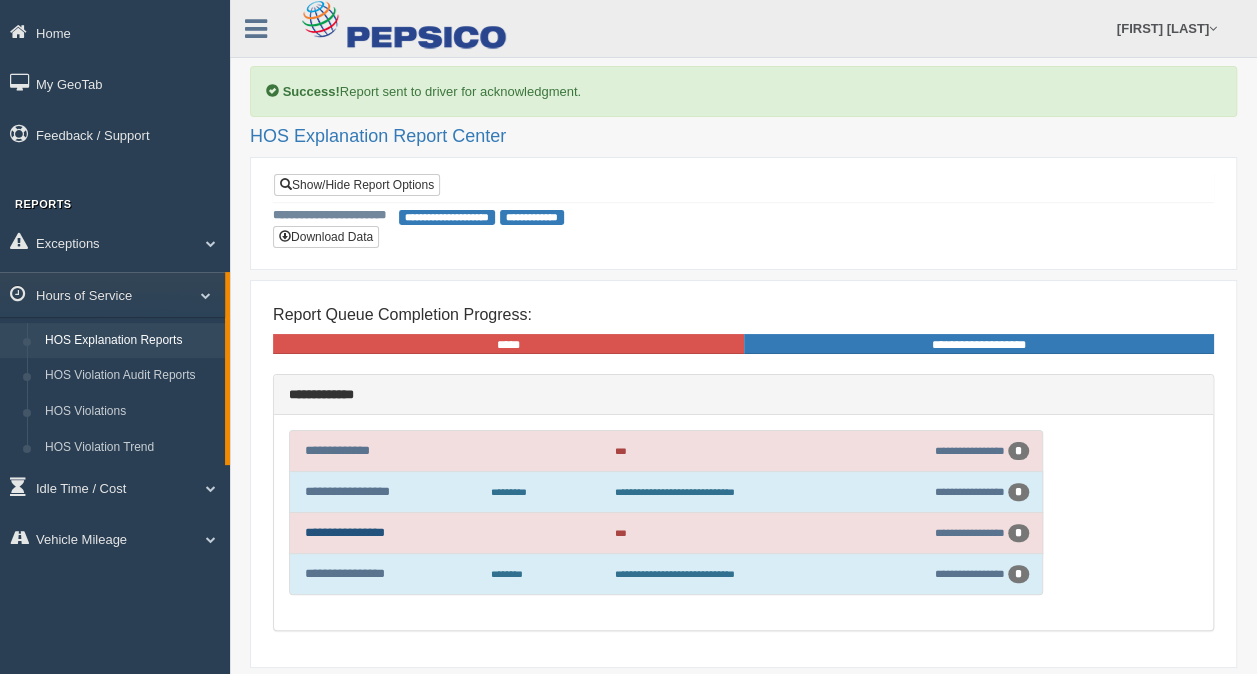 click on "**********" at bounding box center [345, 532] 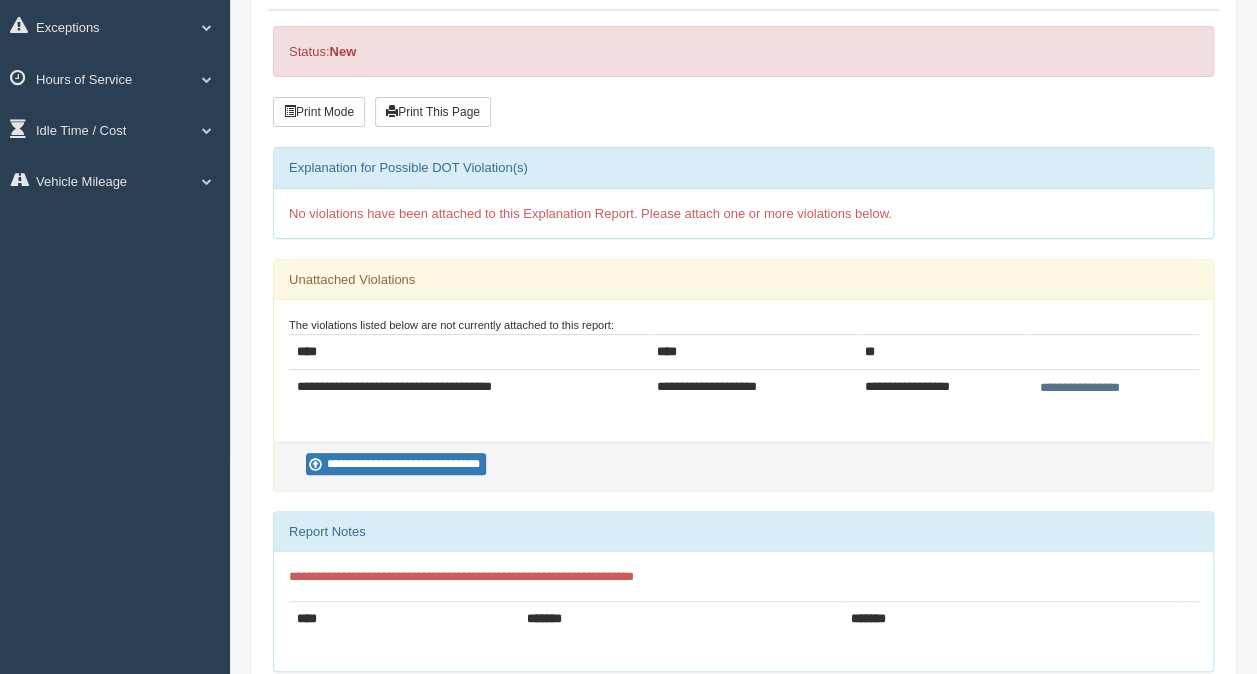 scroll, scrollTop: 216, scrollLeft: 0, axis: vertical 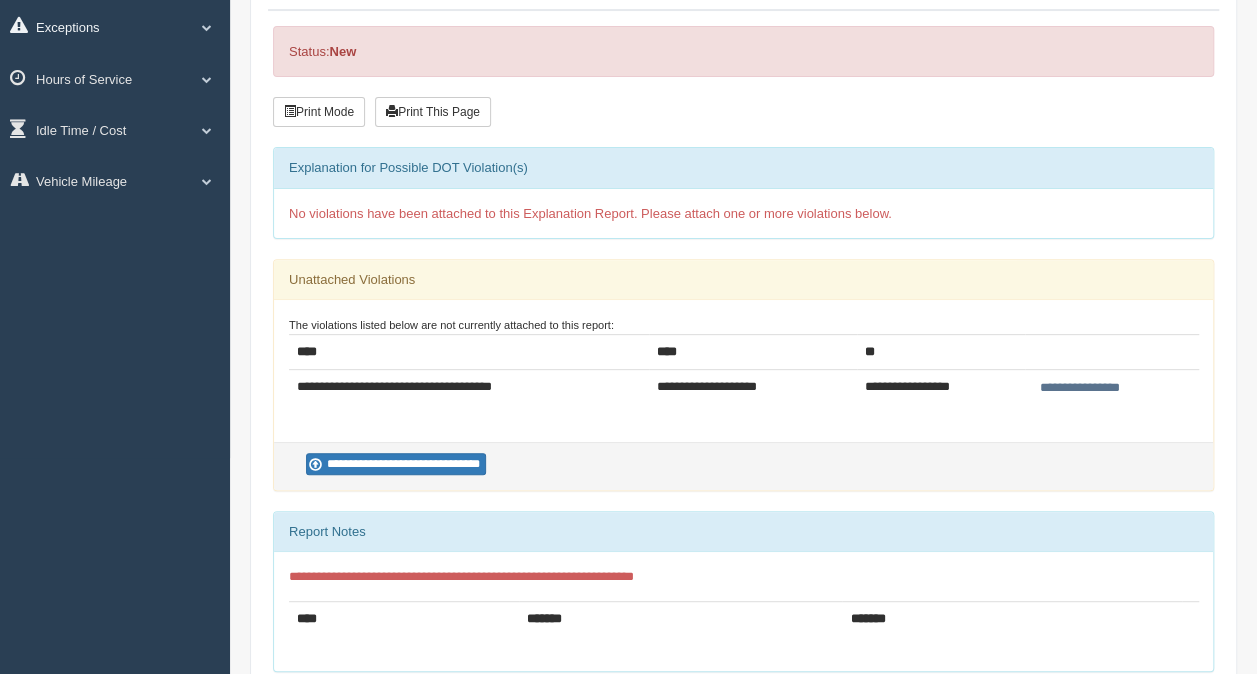 click on "Exceptions" at bounding box center (115, 26) 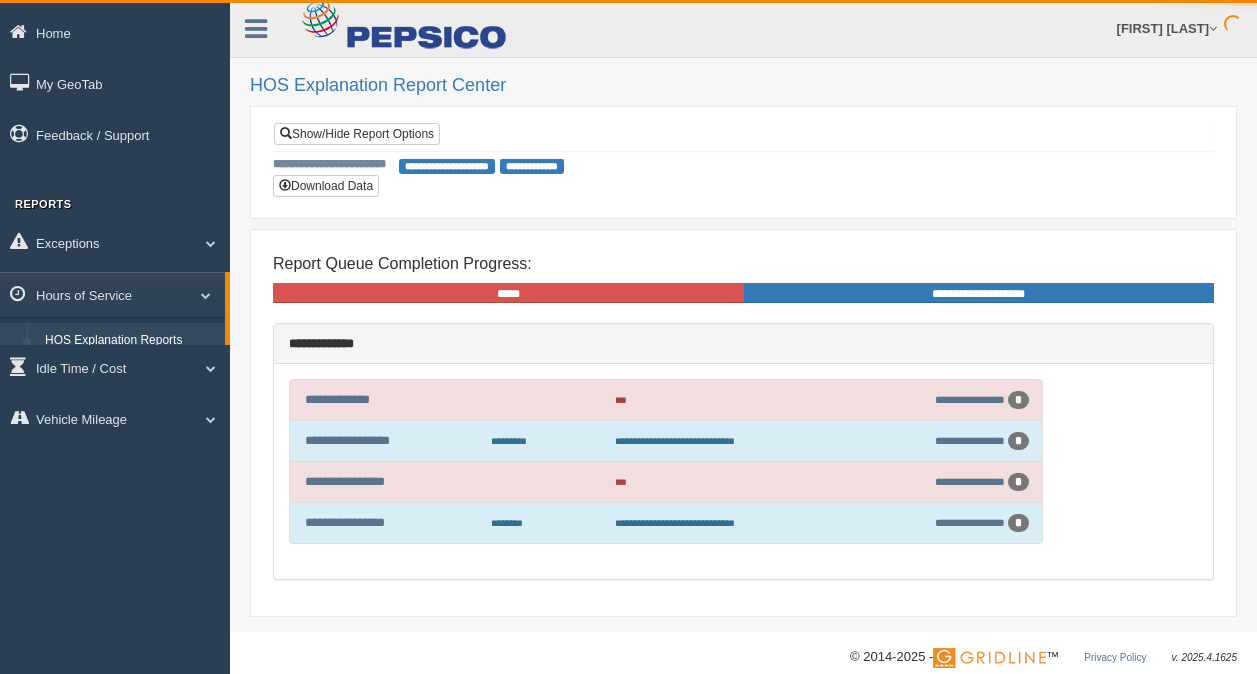 scroll, scrollTop: 0, scrollLeft: 0, axis: both 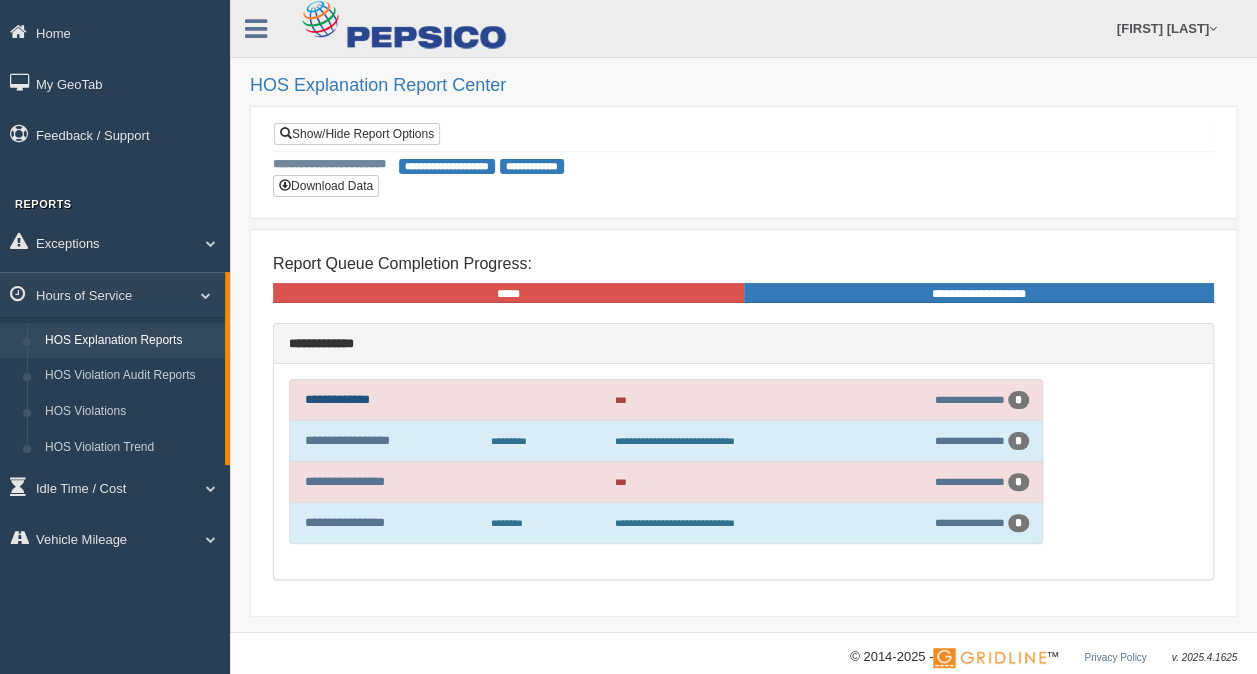 click on "**********" at bounding box center (337, 399) 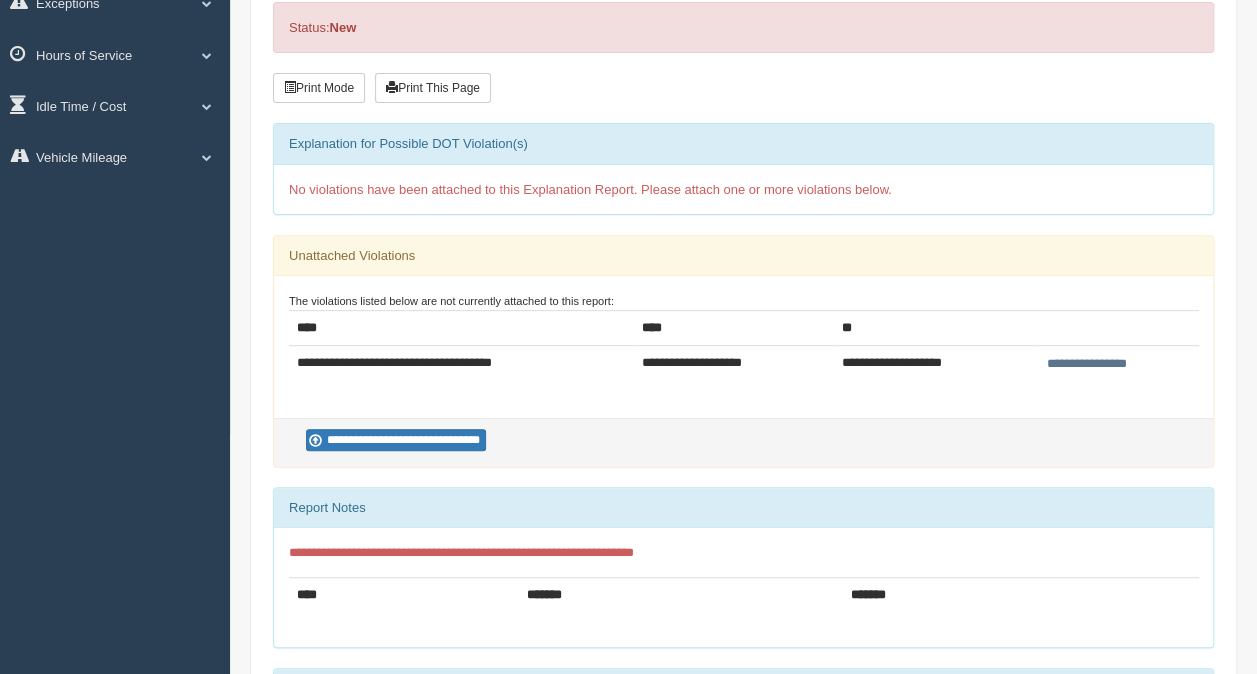 scroll, scrollTop: 241, scrollLeft: 0, axis: vertical 